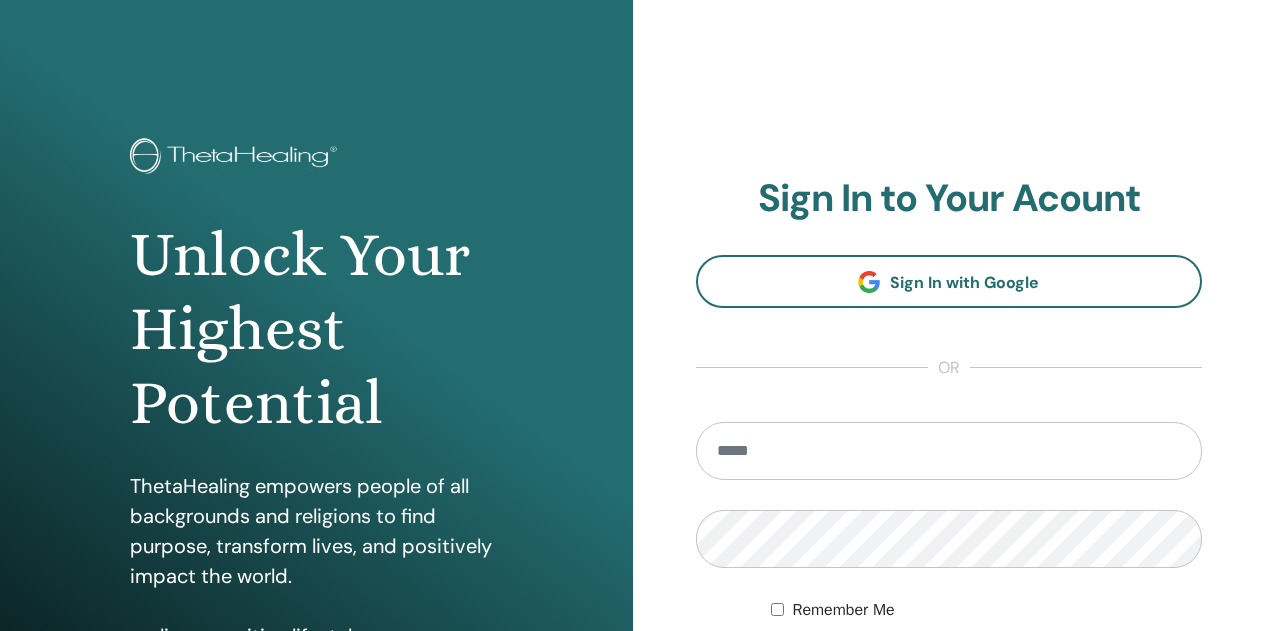 scroll, scrollTop: 0, scrollLeft: 0, axis: both 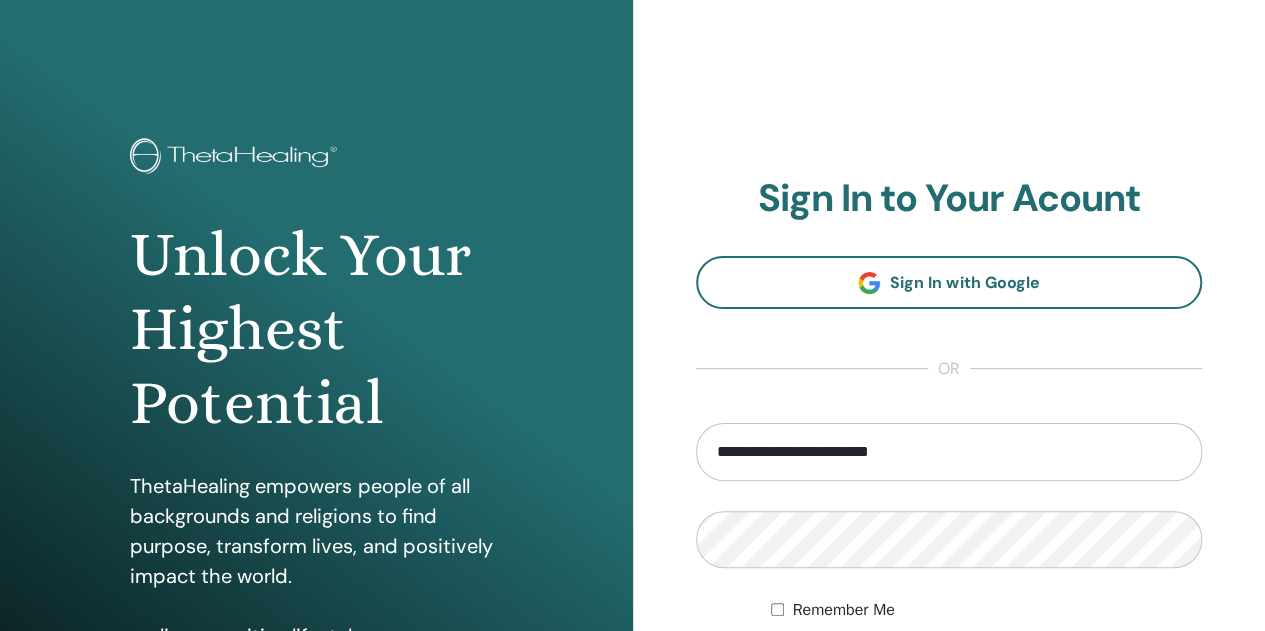 type on "**********" 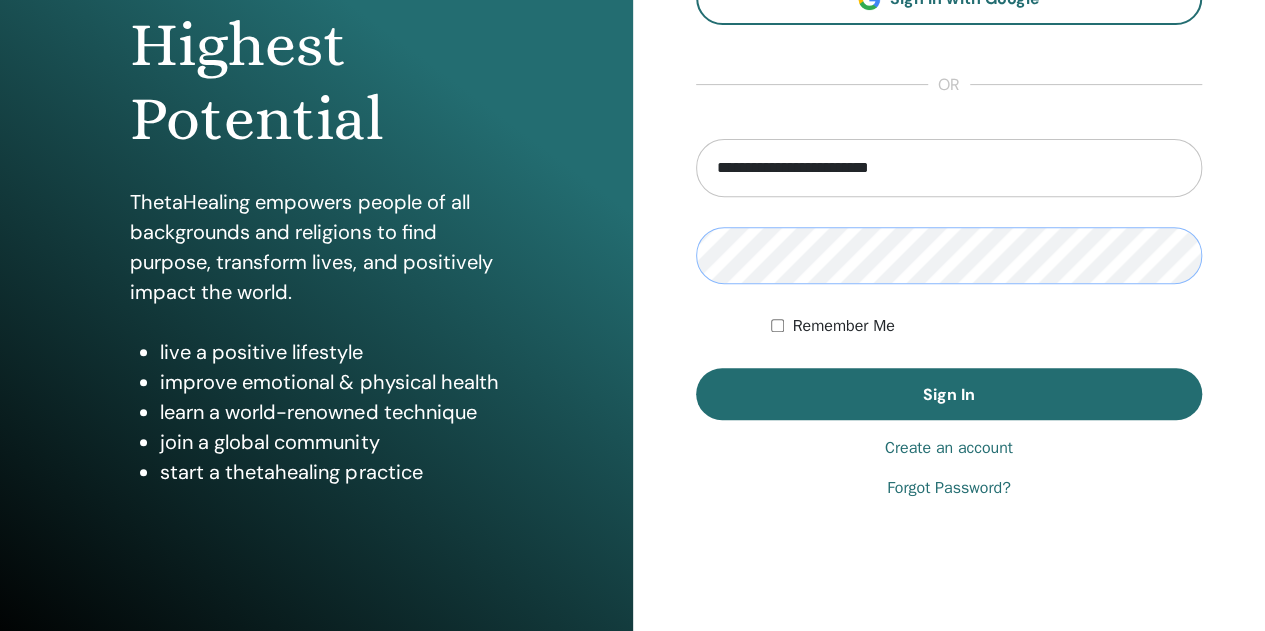 scroll, scrollTop: 328, scrollLeft: 0, axis: vertical 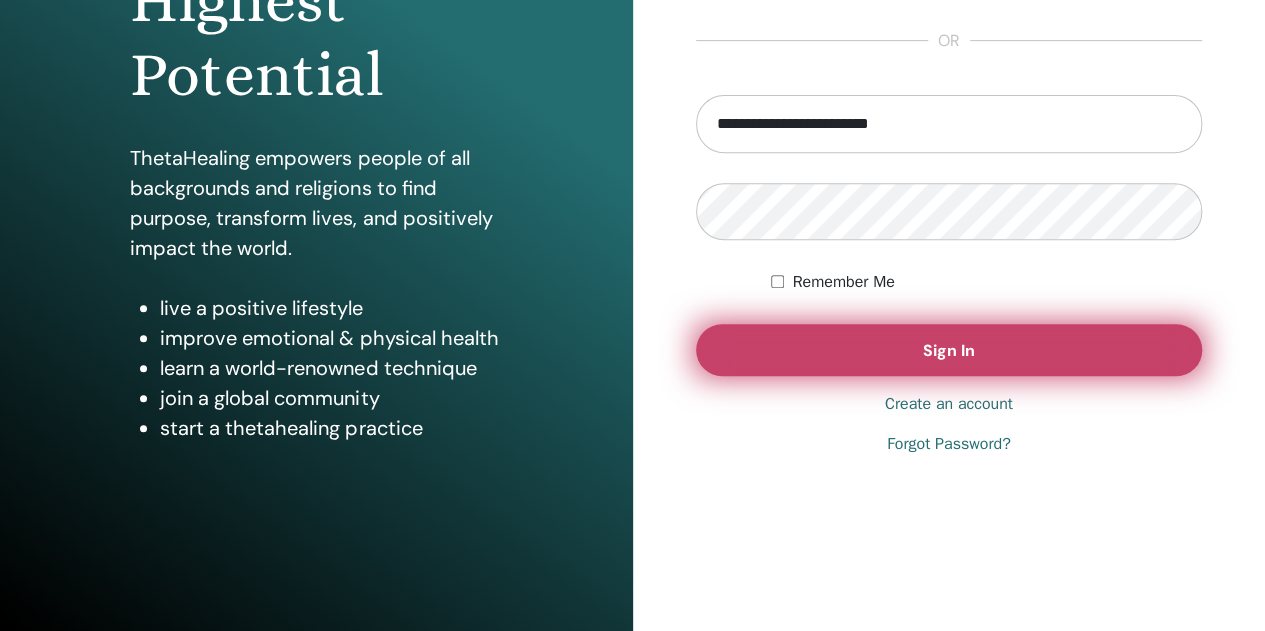 click on "Sign In" at bounding box center (949, 350) 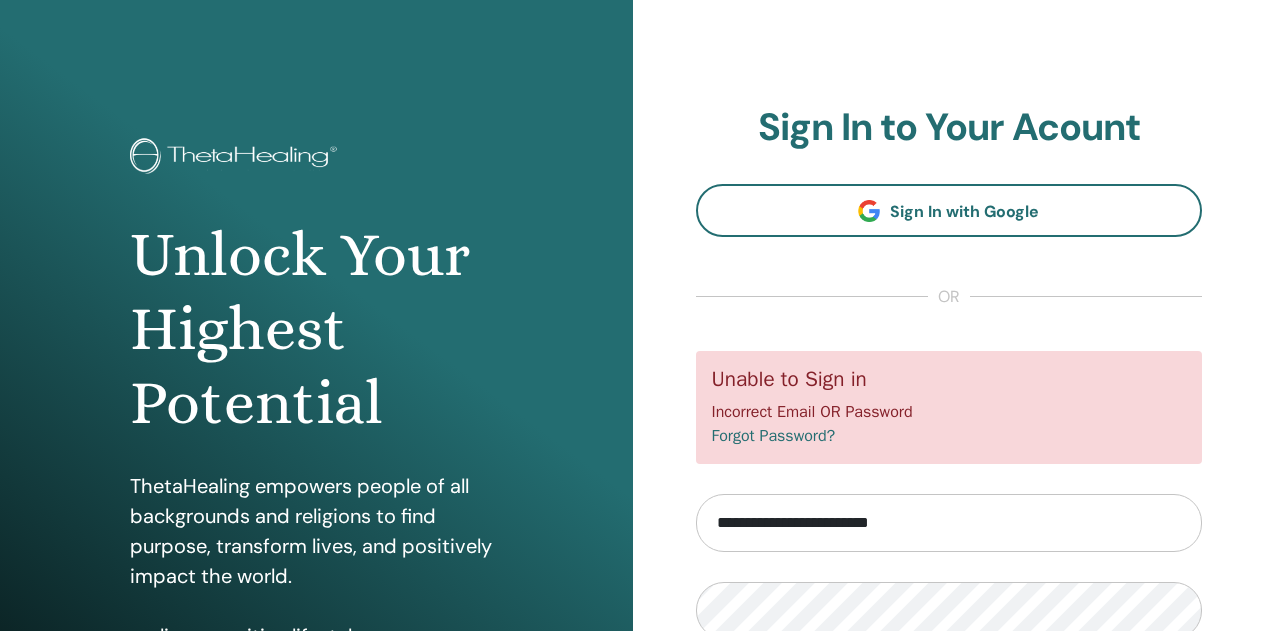 scroll, scrollTop: 0, scrollLeft: 0, axis: both 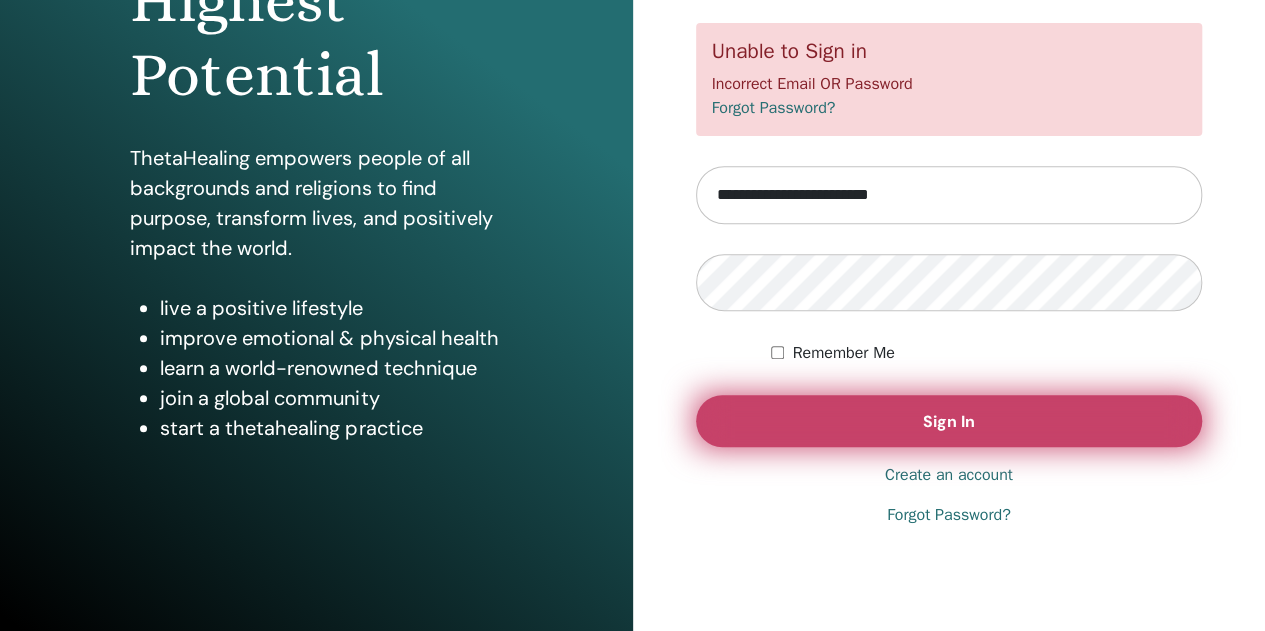 click on "Sign In" at bounding box center [949, 421] 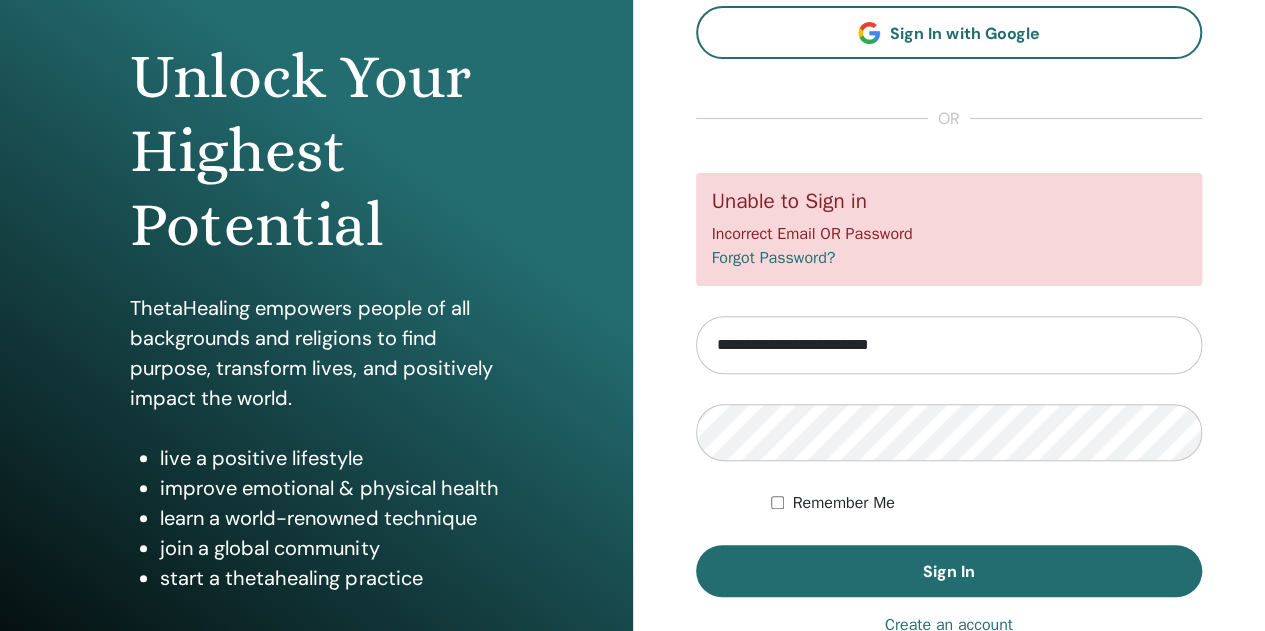 scroll, scrollTop: 266, scrollLeft: 0, axis: vertical 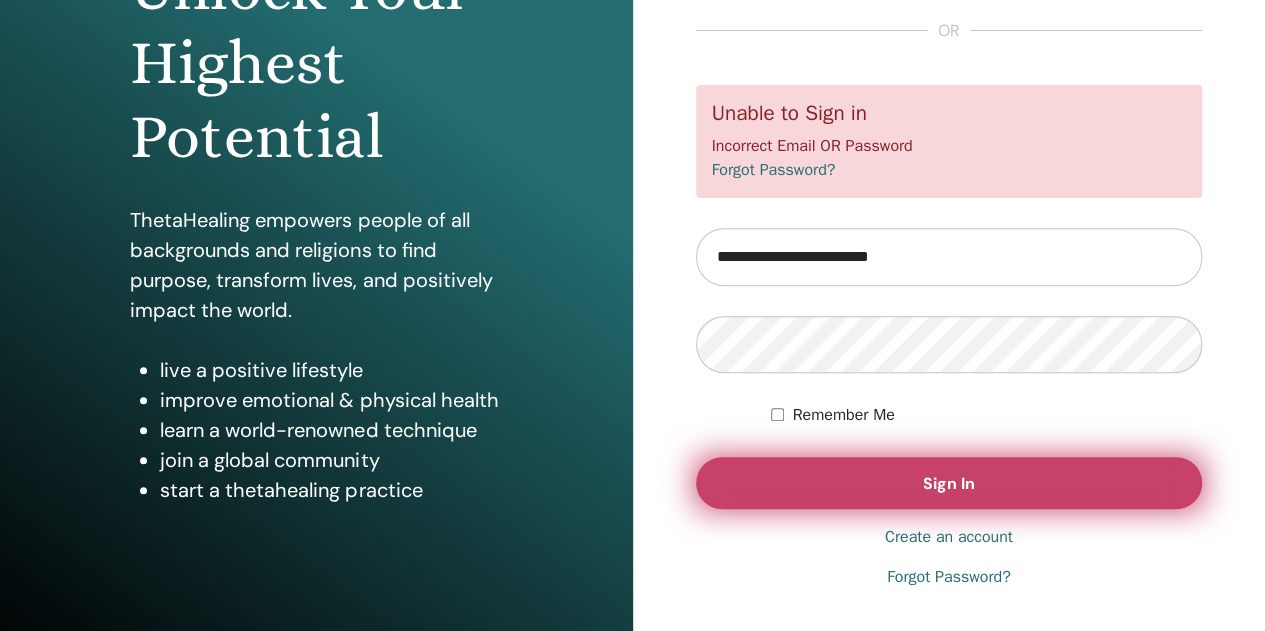 click on "Sign In" at bounding box center [949, 483] 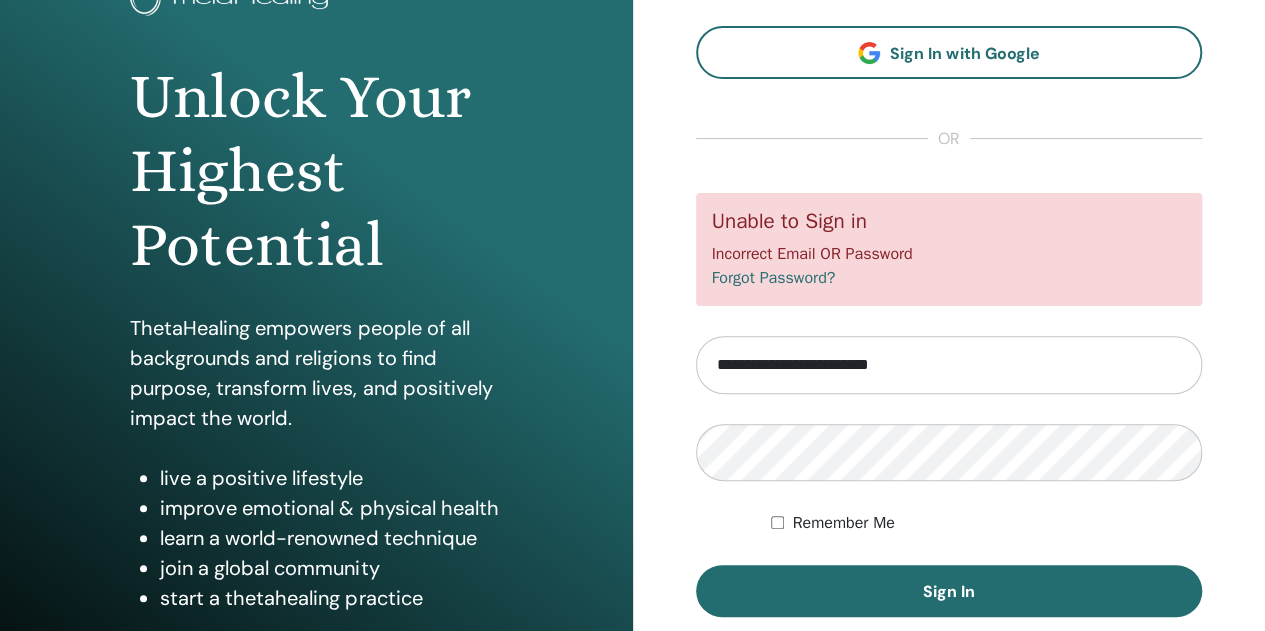 scroll, scrollTop: 276, scrollLeft: 0, axis: vertical 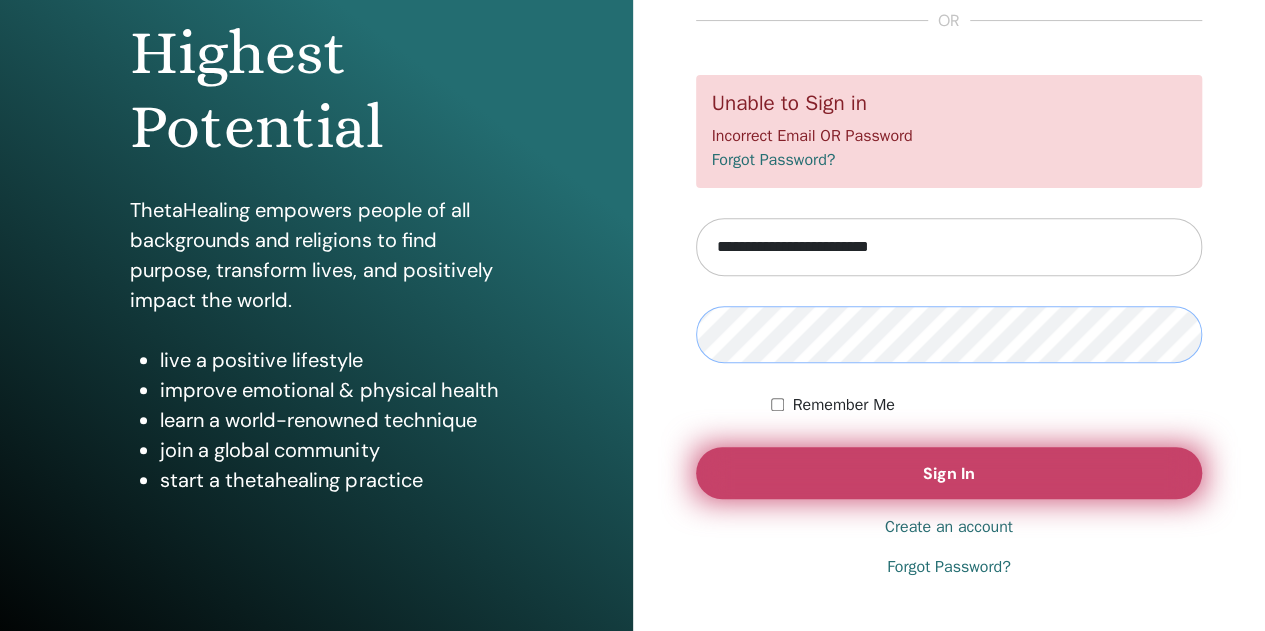 click on "Sign In" at bounding box center [949, 473] 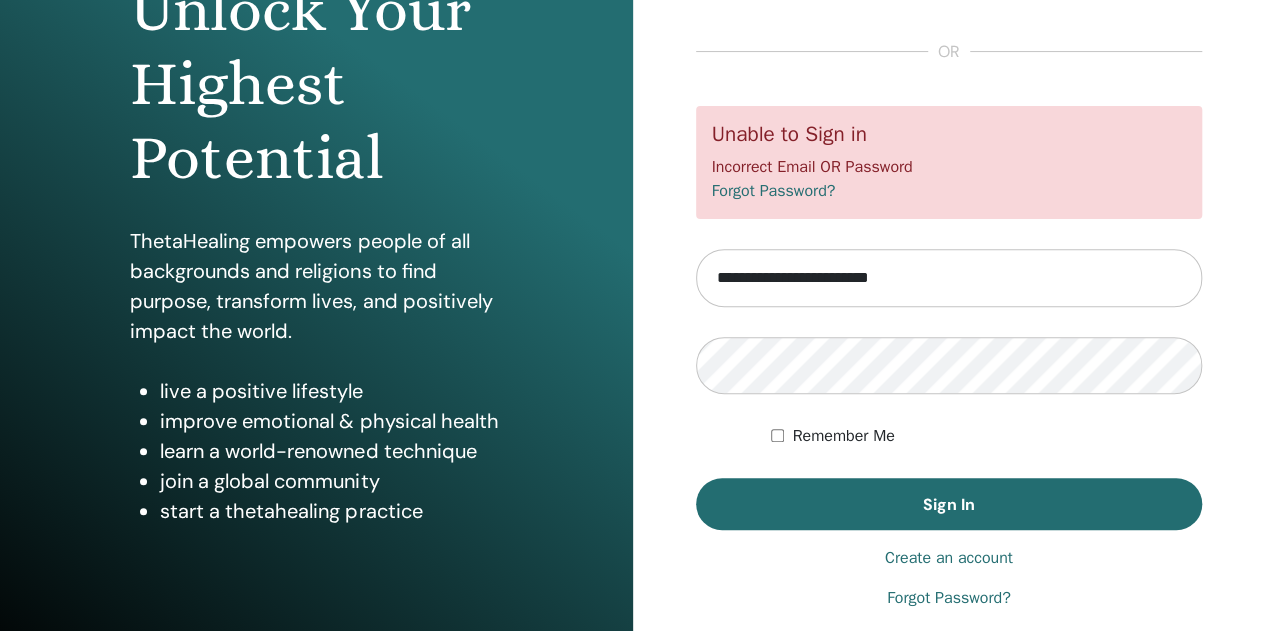 scroll, scrollTop: 314, scrollLeft: 0, axis: vertical 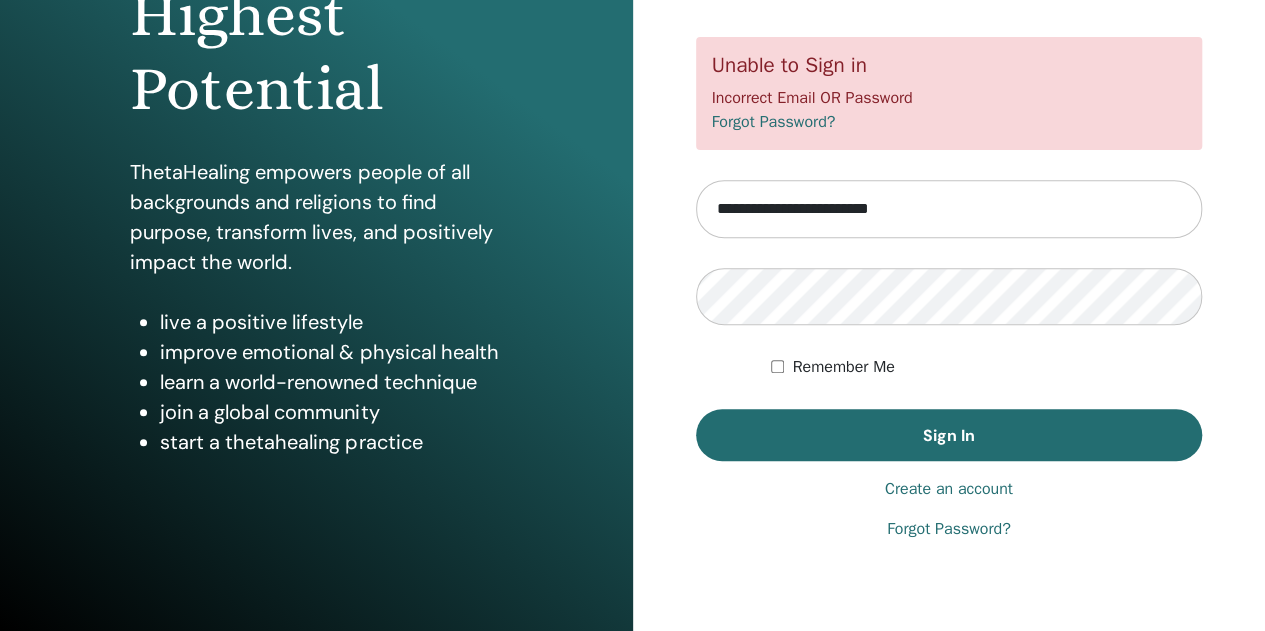 click on "Forgot Password?" at bounding box center (949, 529) 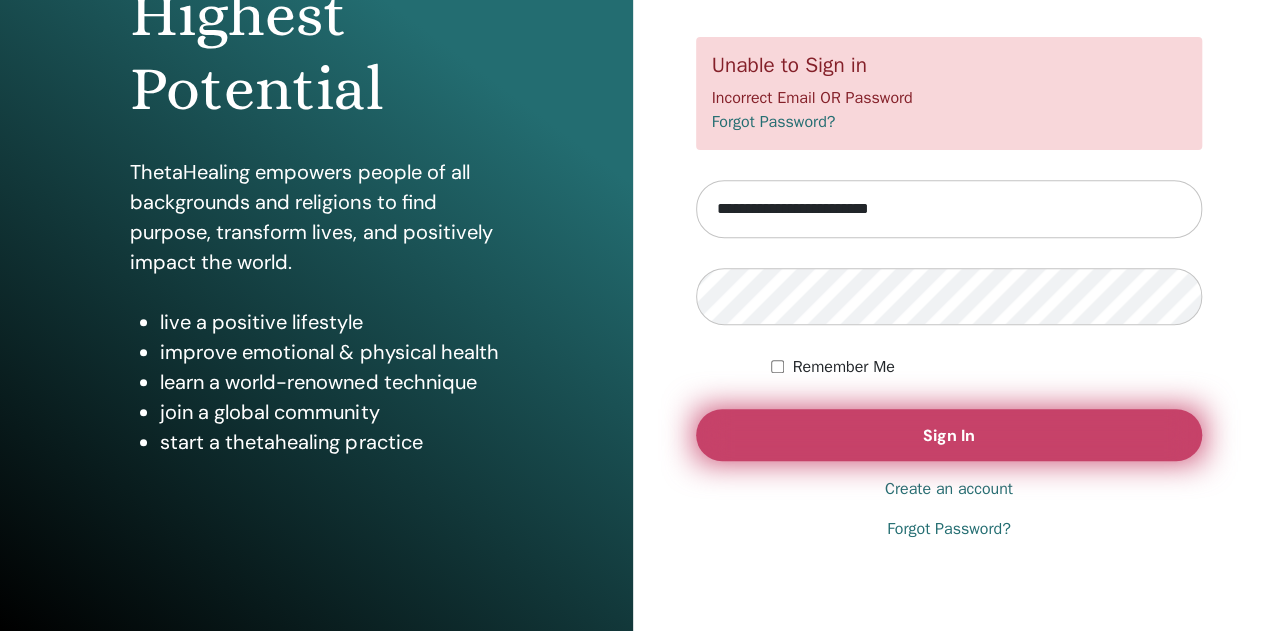 click on "Sign In" at bounding box center (949, 435) 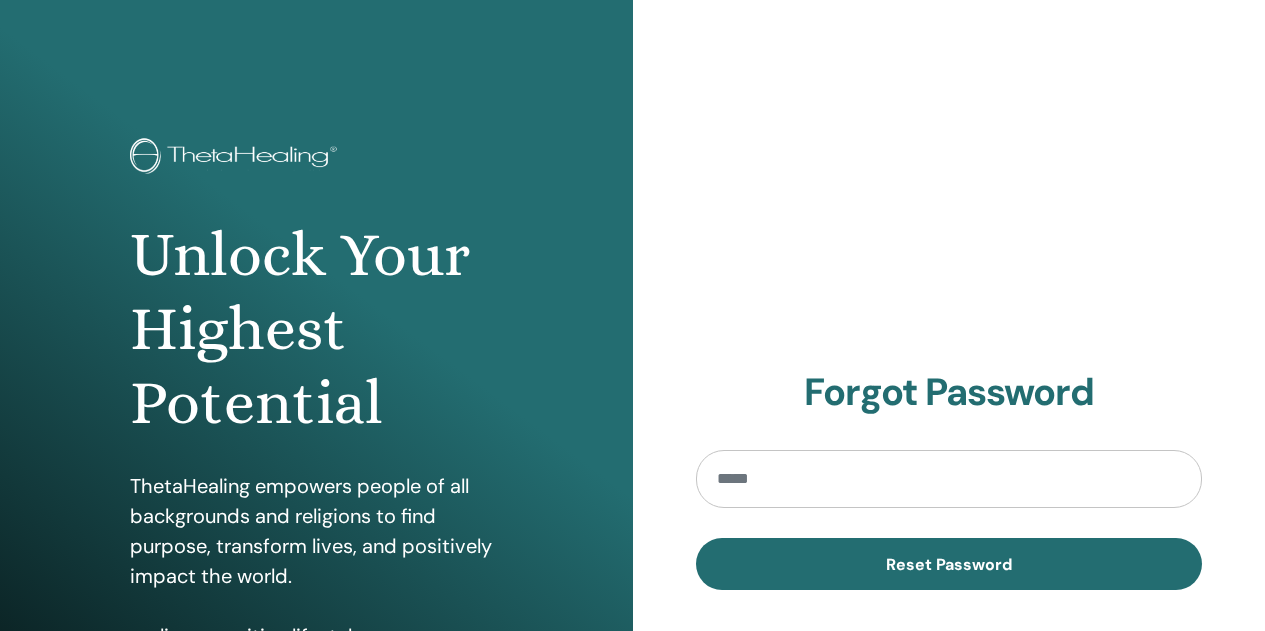 scroll, scrollTop: 0, scrollLeft: 0, axis: both 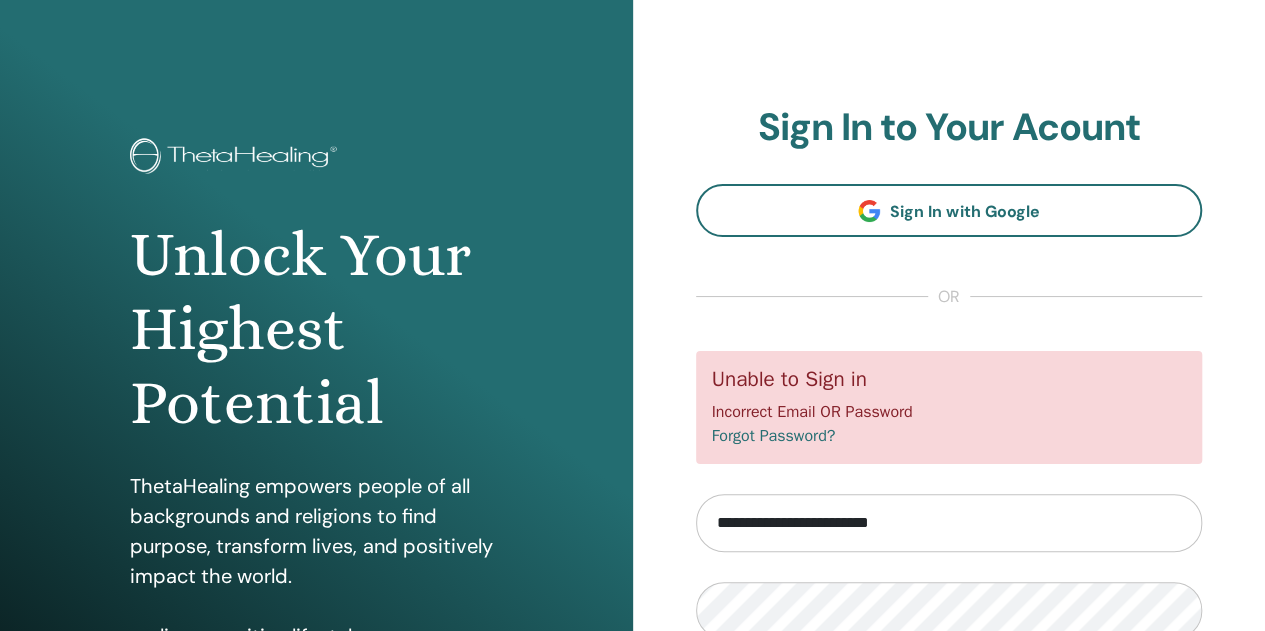 click on "Forgot Password?" at bounding box center [774, 436] 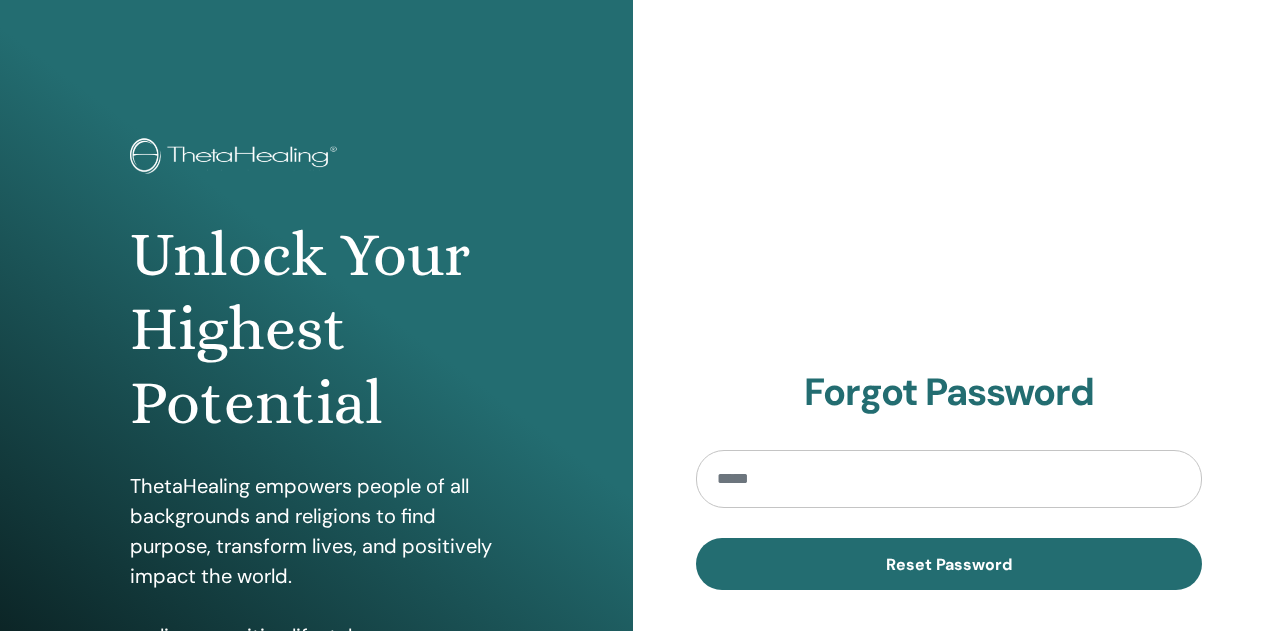 scroll, scrollTop: 0, scrollLeft: 0, axis: both 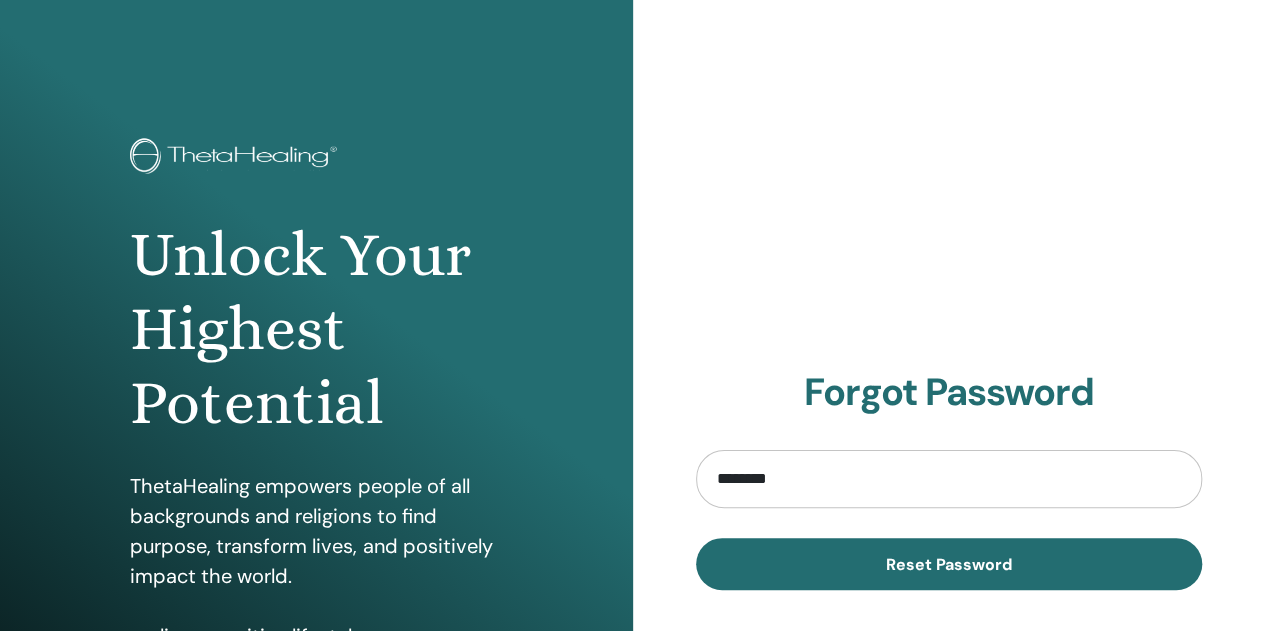 type on "**********" 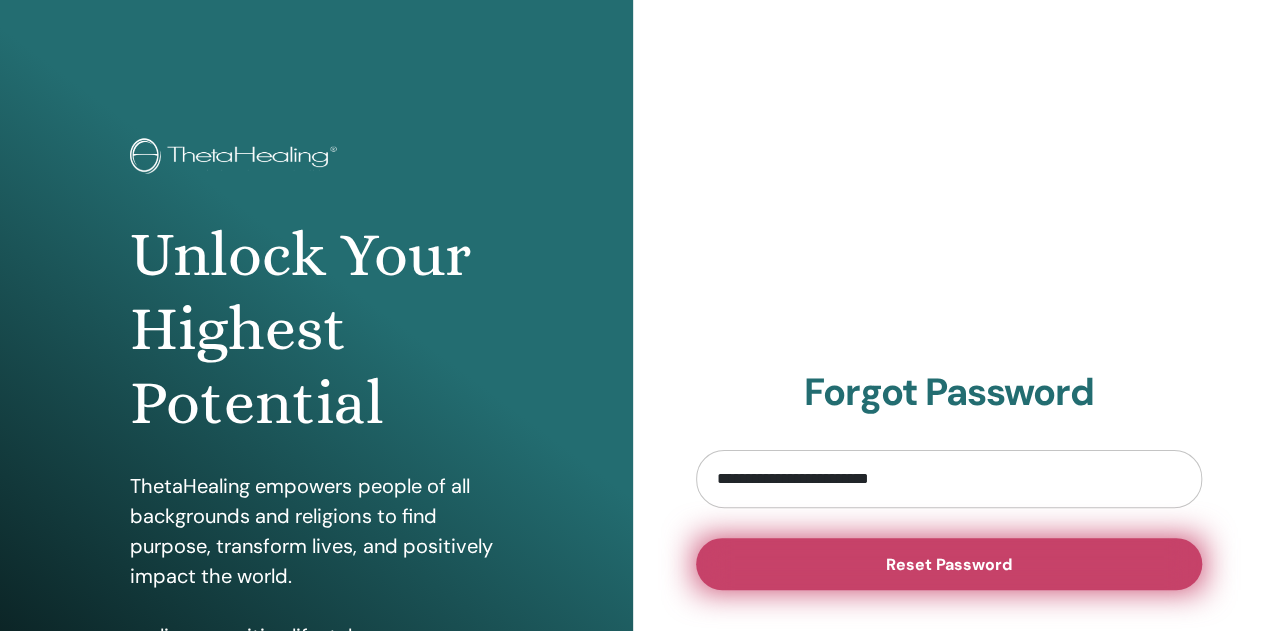 click on "Reset Password" at bounding box center [949, 564] 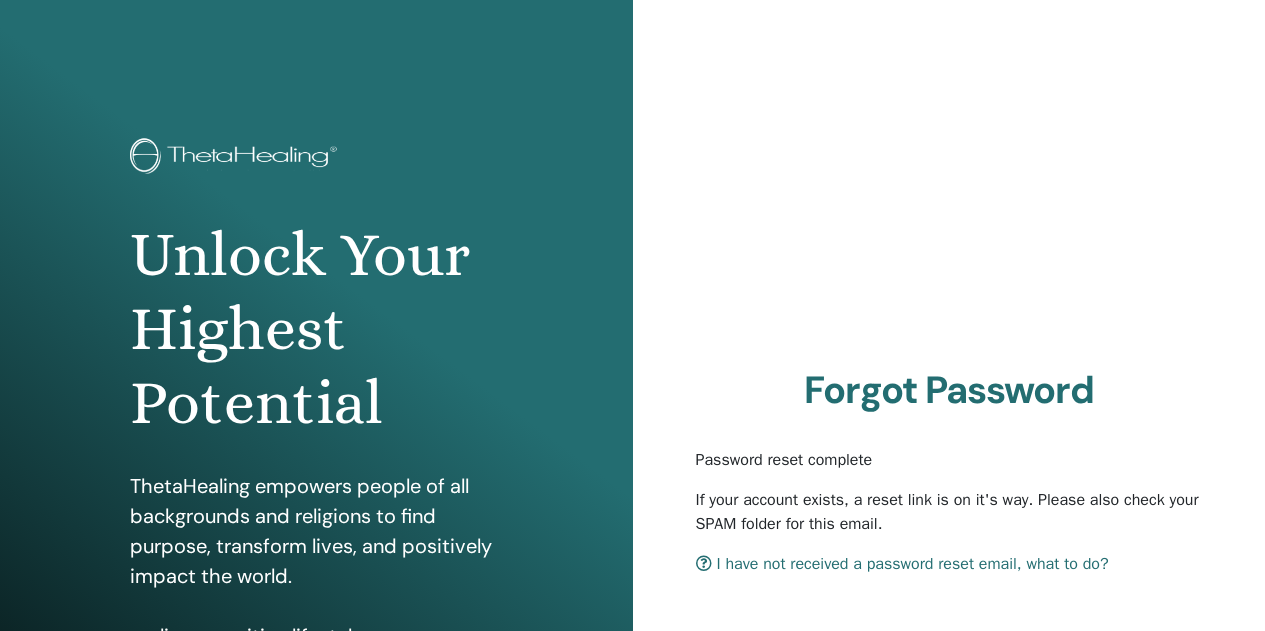 scroll, scrollTop: 0, scrollLeft: 0, axis: both 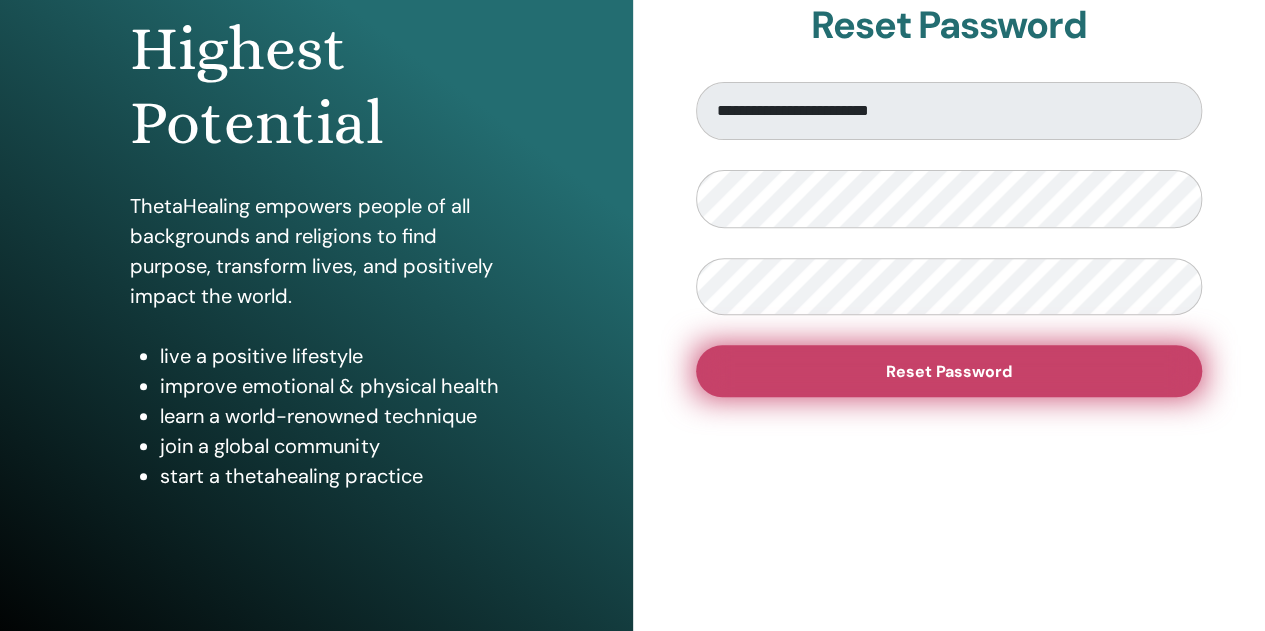 click on "Reset Password" at bounding box center (949, 371) 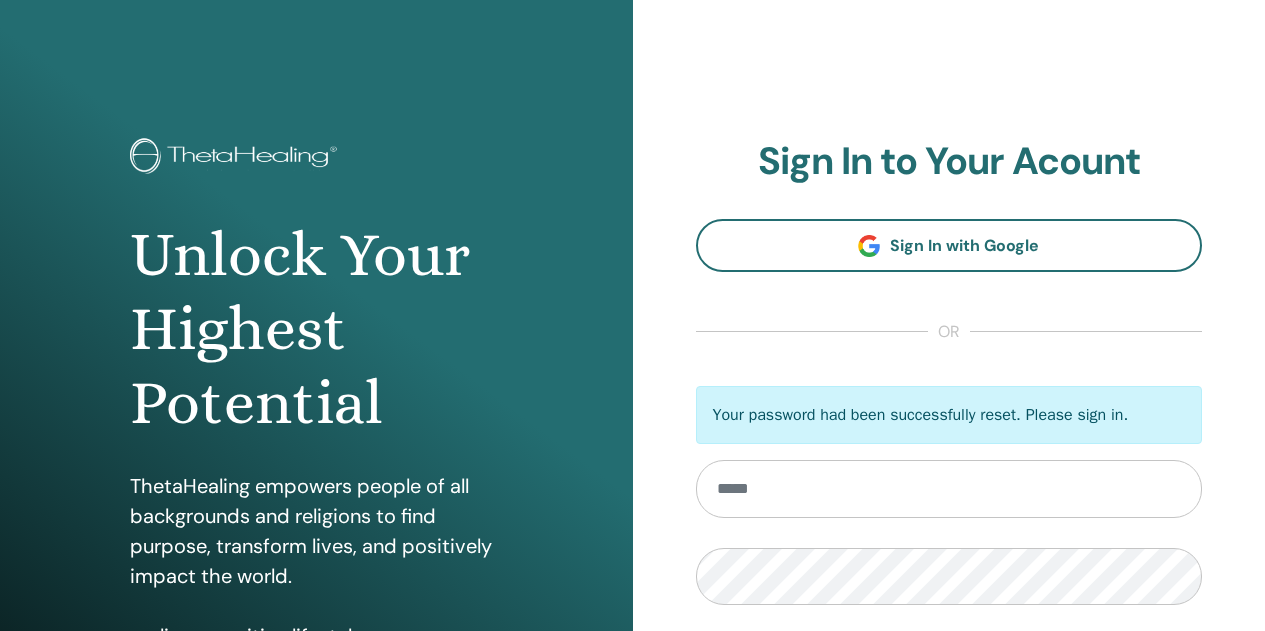 scroll, scrollTop: 0, scrollLeft: 0, axis: both 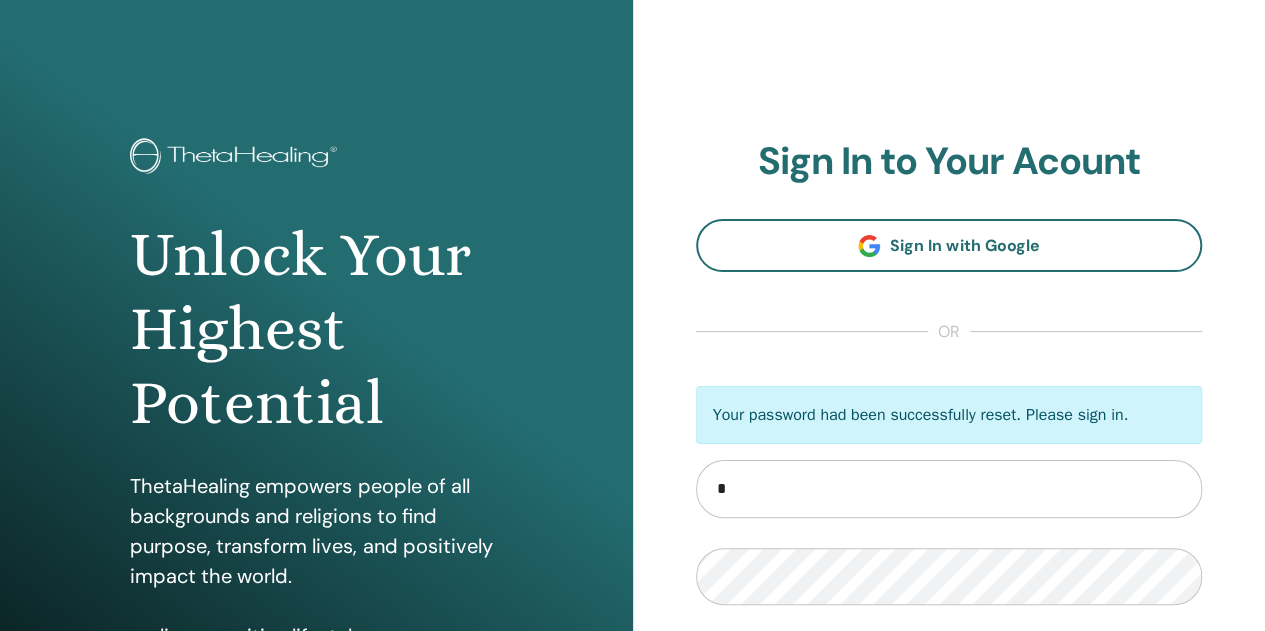 type on "**********" 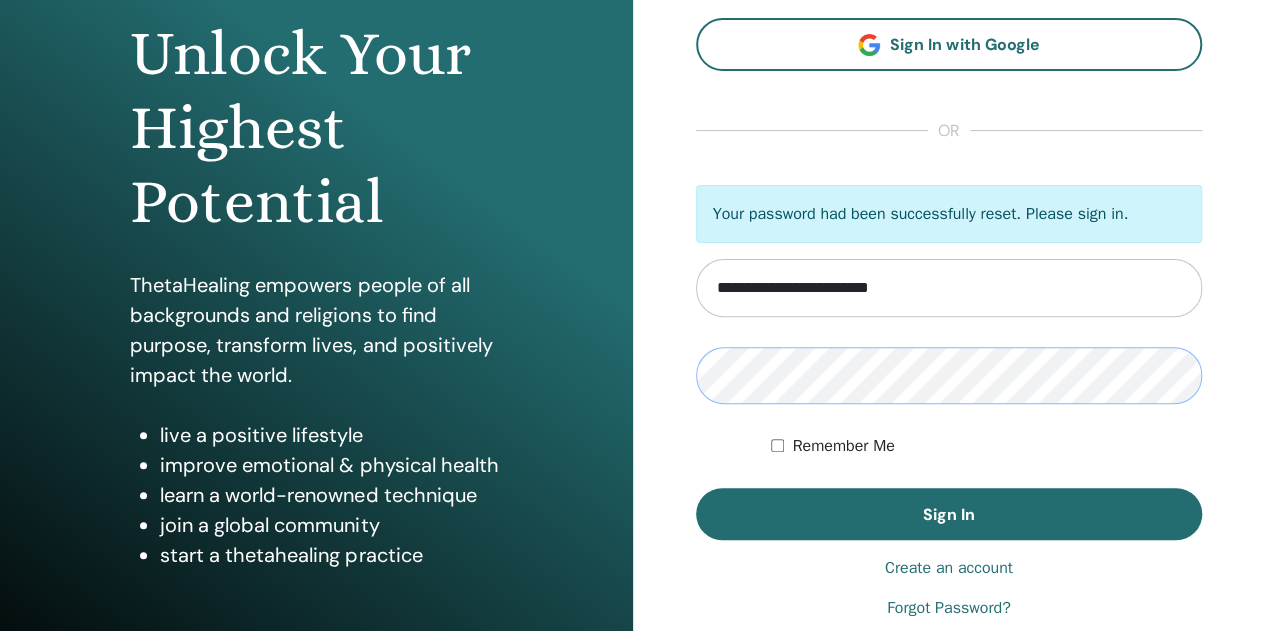 scroll, scrollTop: 229, scrollLeft: 0, axis: vertical 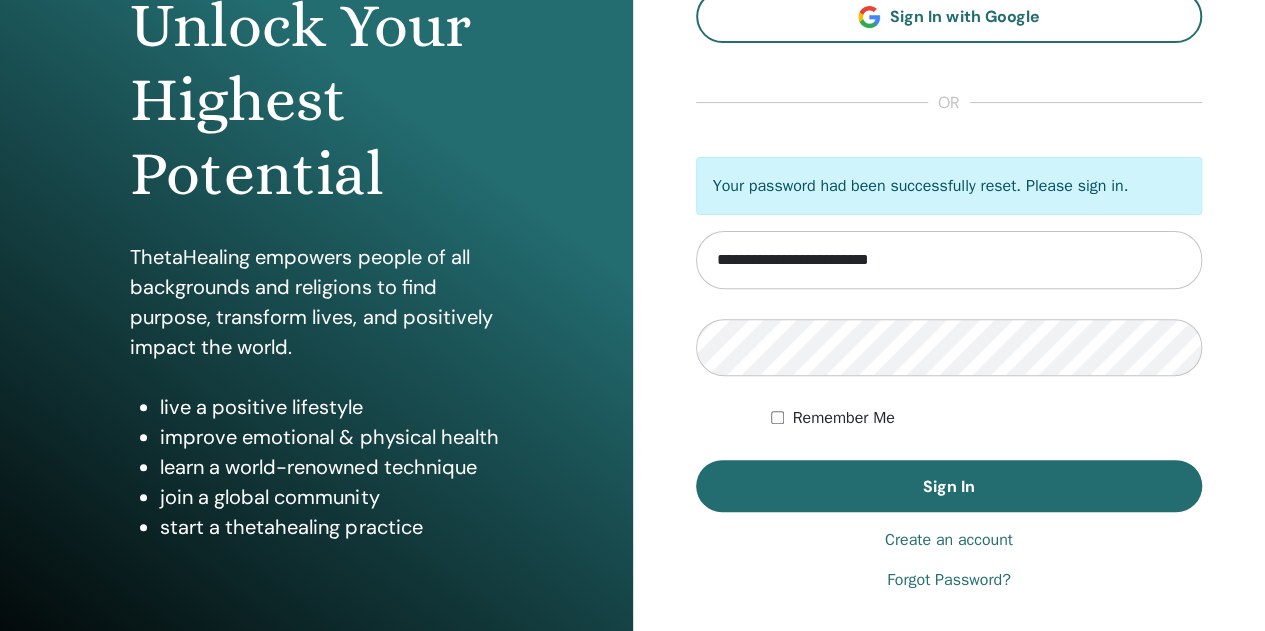 click on "**********" at bounding box center (949, 334) 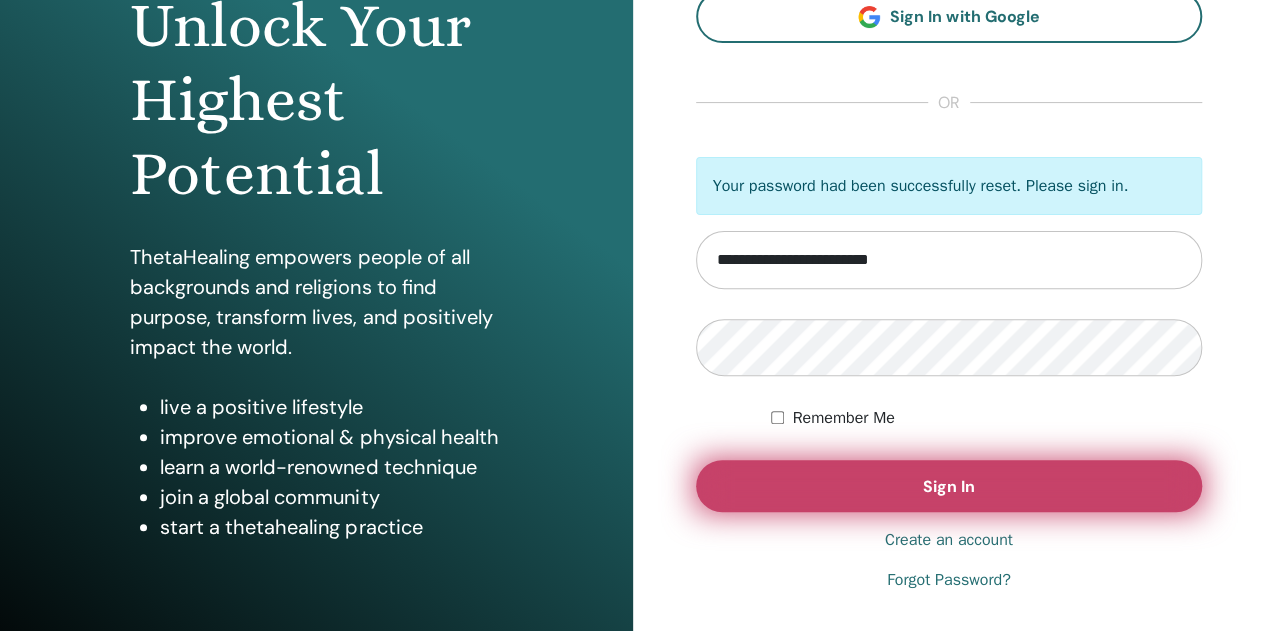 click on "Sign In" at bounding box center [949, 486] 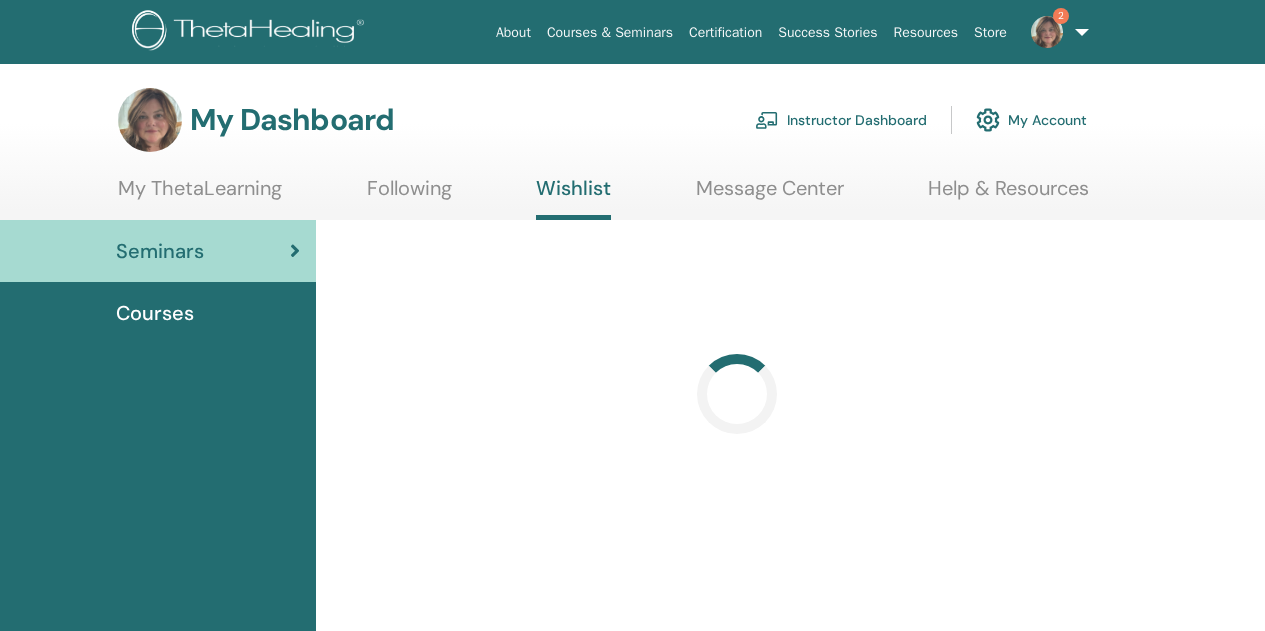 scroll, scrollTop: 0, scrollLeft: 0, axis: both 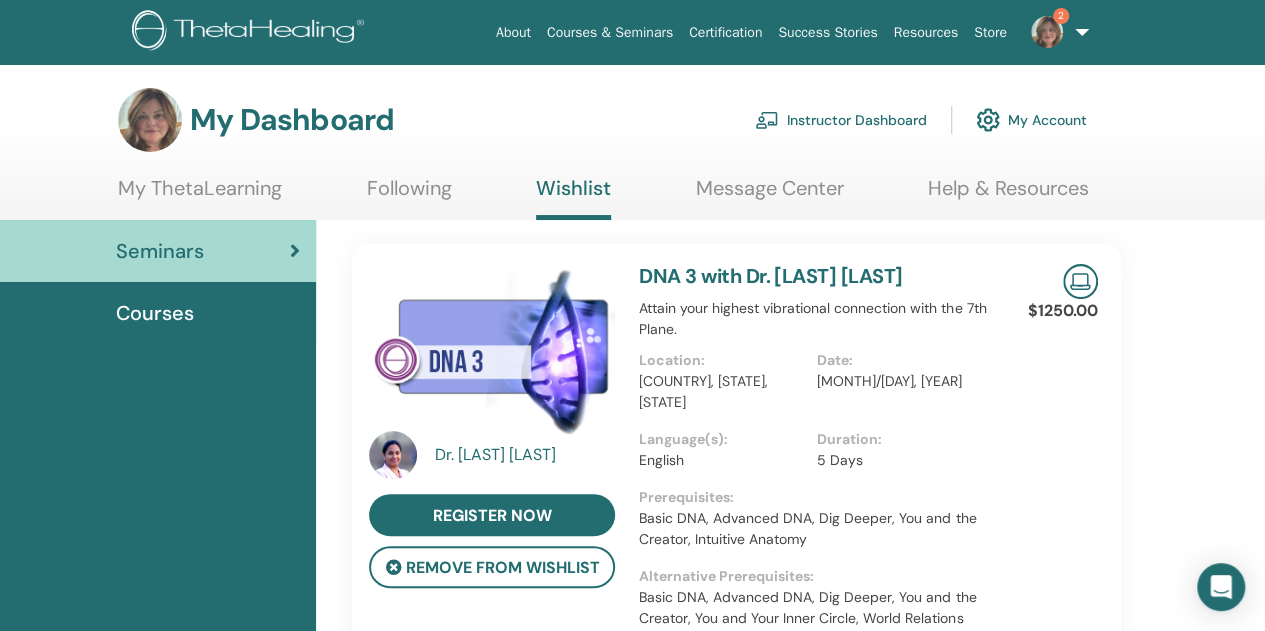 click on "2" at bounding box center [1056, 32] 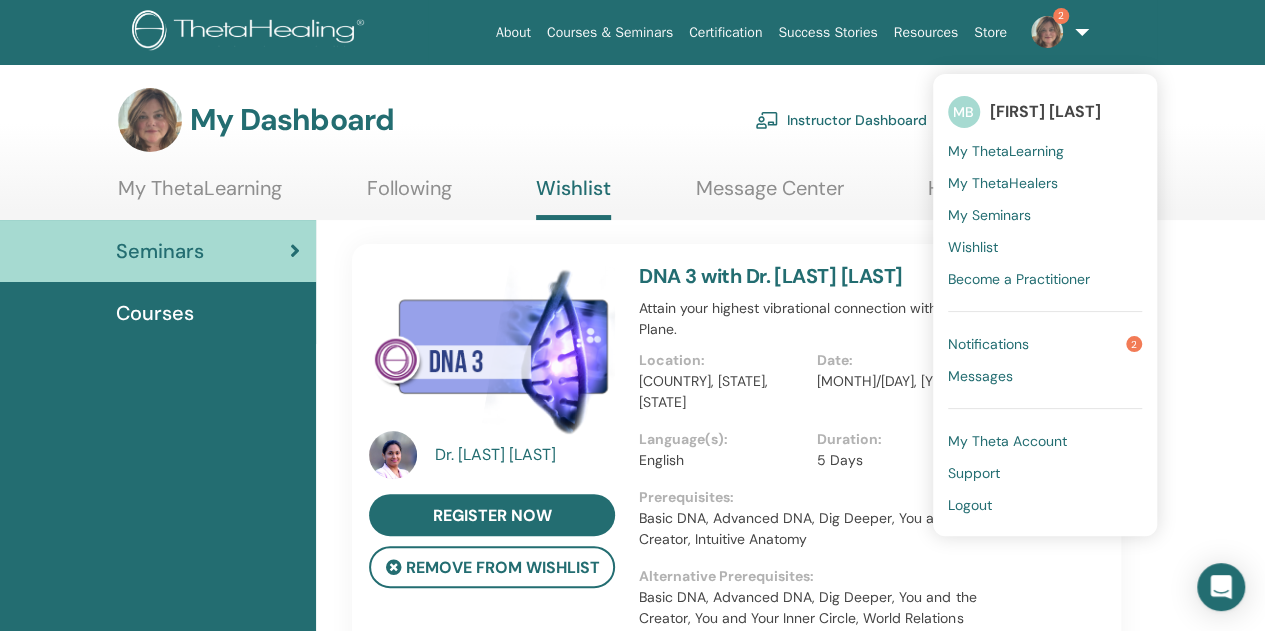 click on "Notifications" at bounding box center [988, 344] 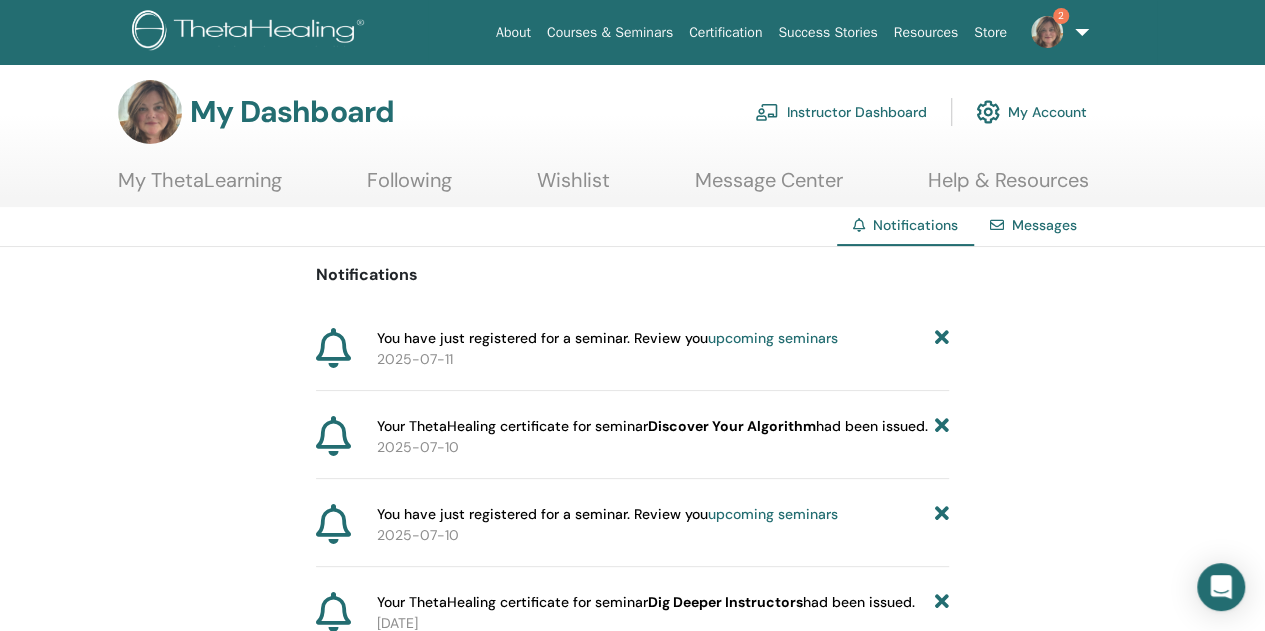 scroll, scrollTop: 4, scrollLeft: 0, axis: vertical 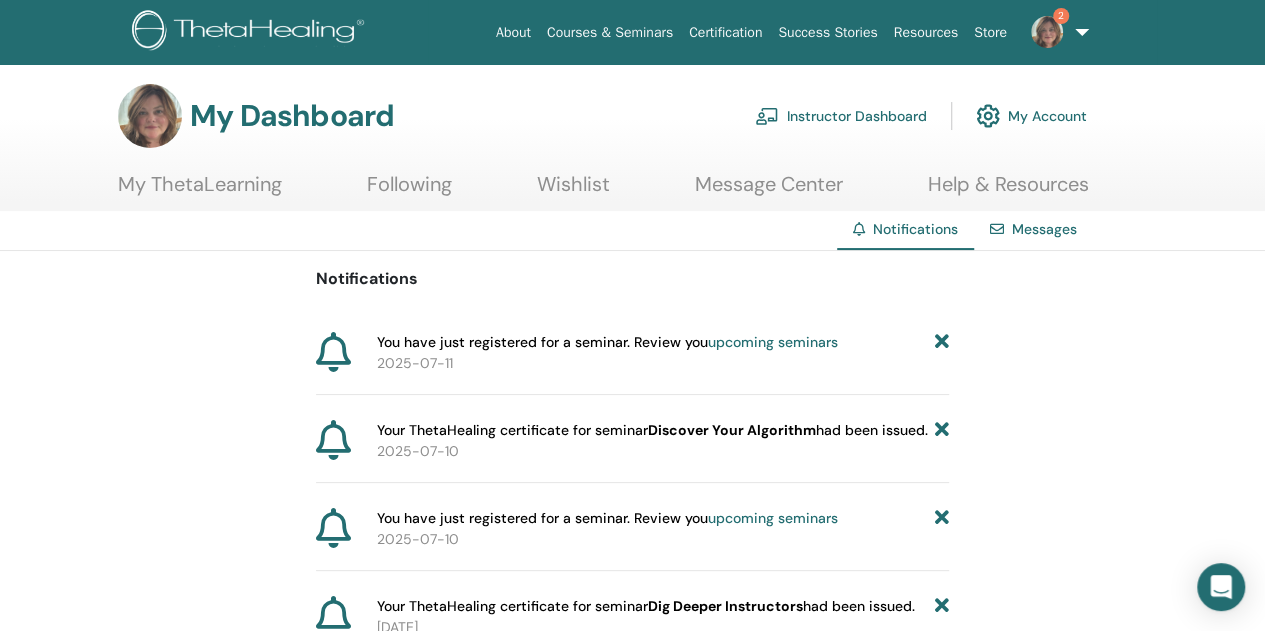 click on "upcoming seminars" at bounding box center [773, 342] 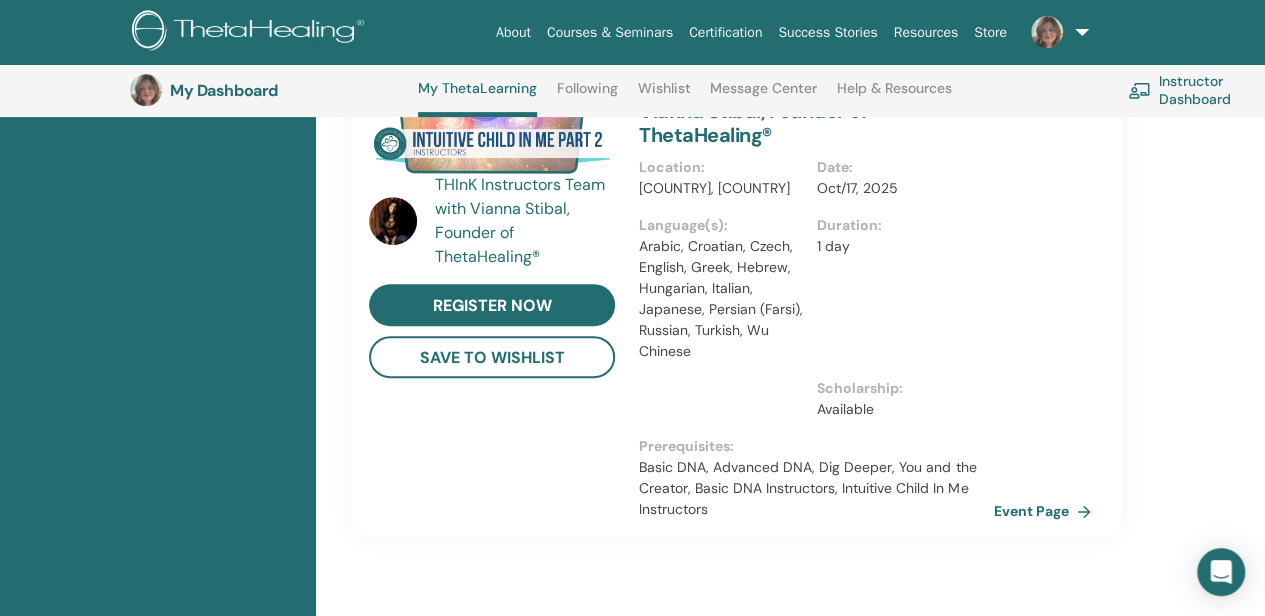 scroll, scrollTop: 4110, scrollLeft: 0, axis: vertical 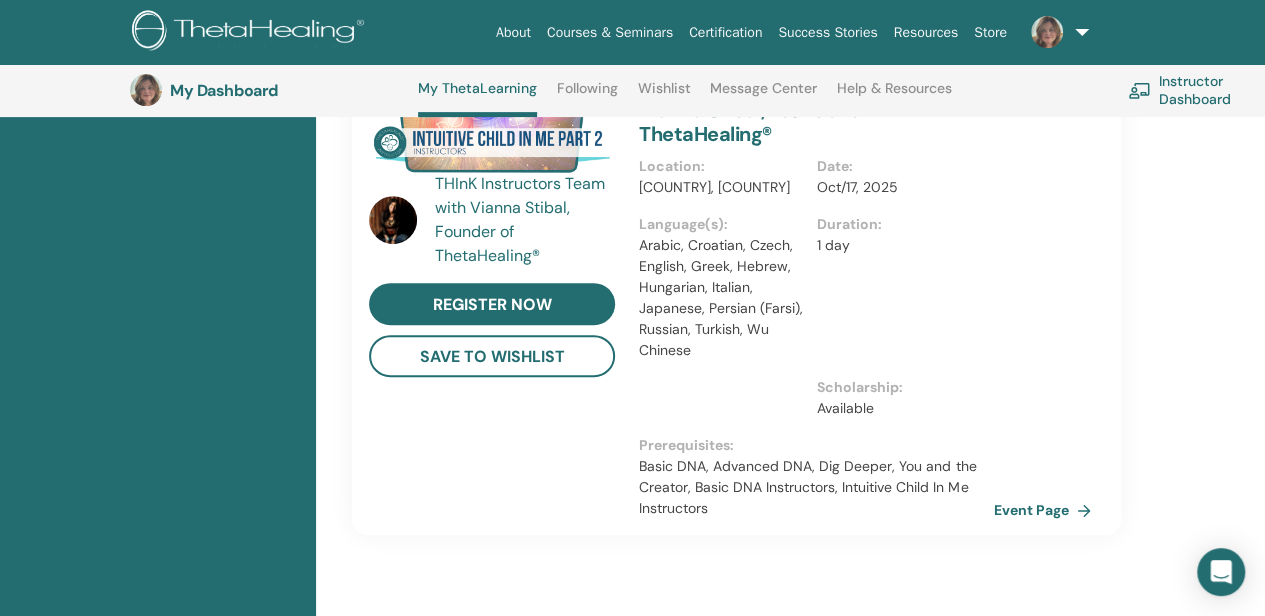 click on "Duration : 1 day" at bounding box center (905, 295) 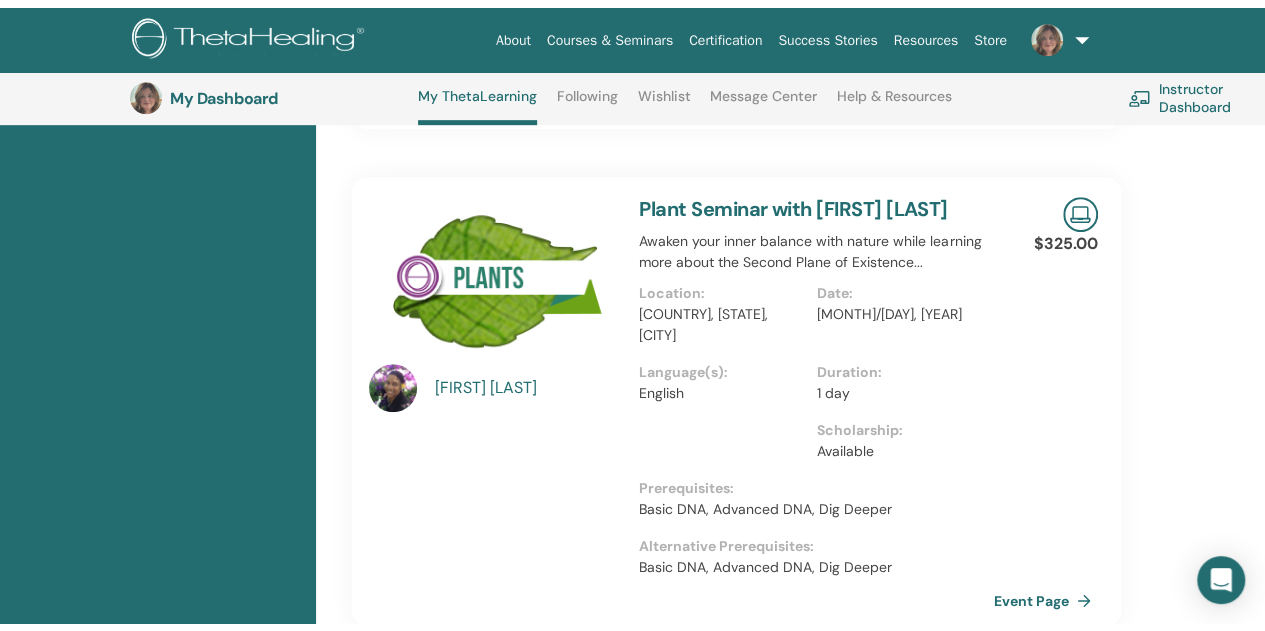 scroll, scrollTop: 0, scrollLeft: 0, axis: both 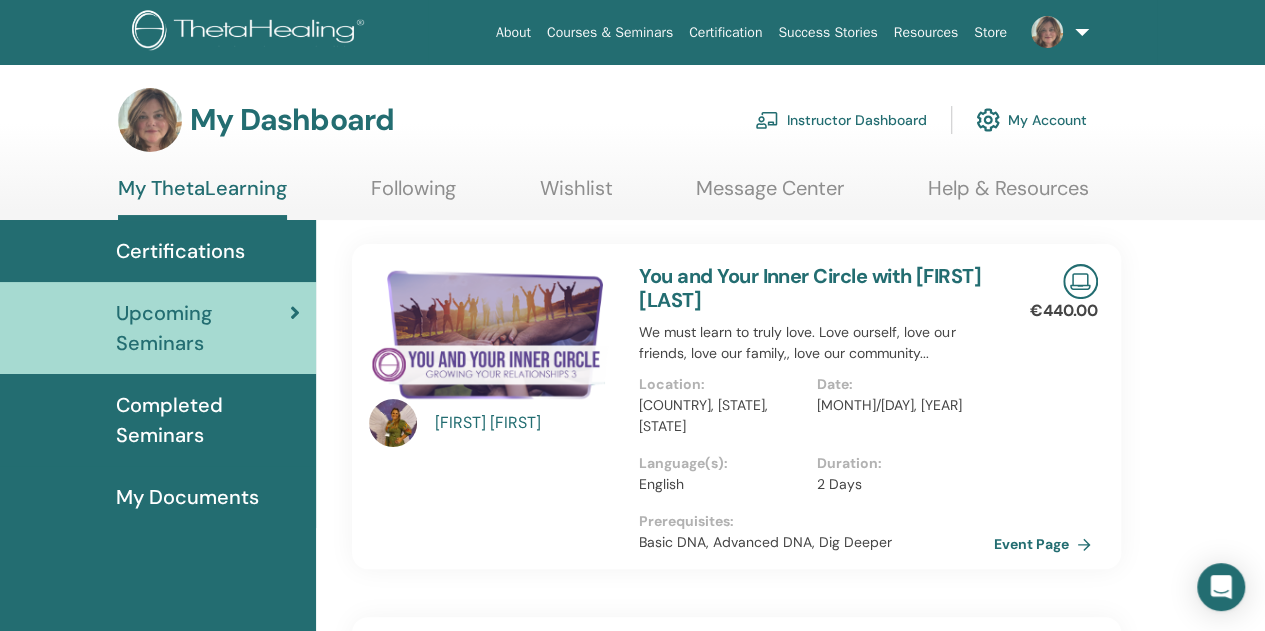 click on "Instructor Dashboard" at bounding box center [841, 120] 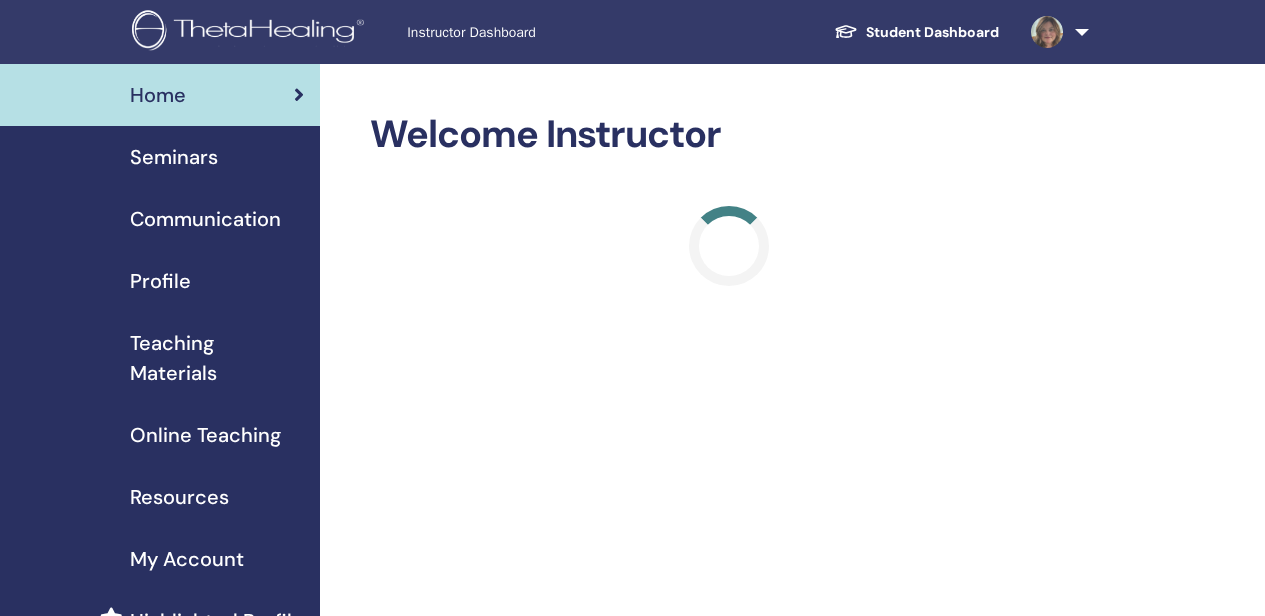 scroll, scrollTop: 0, scrollLeft: 0, axis: both 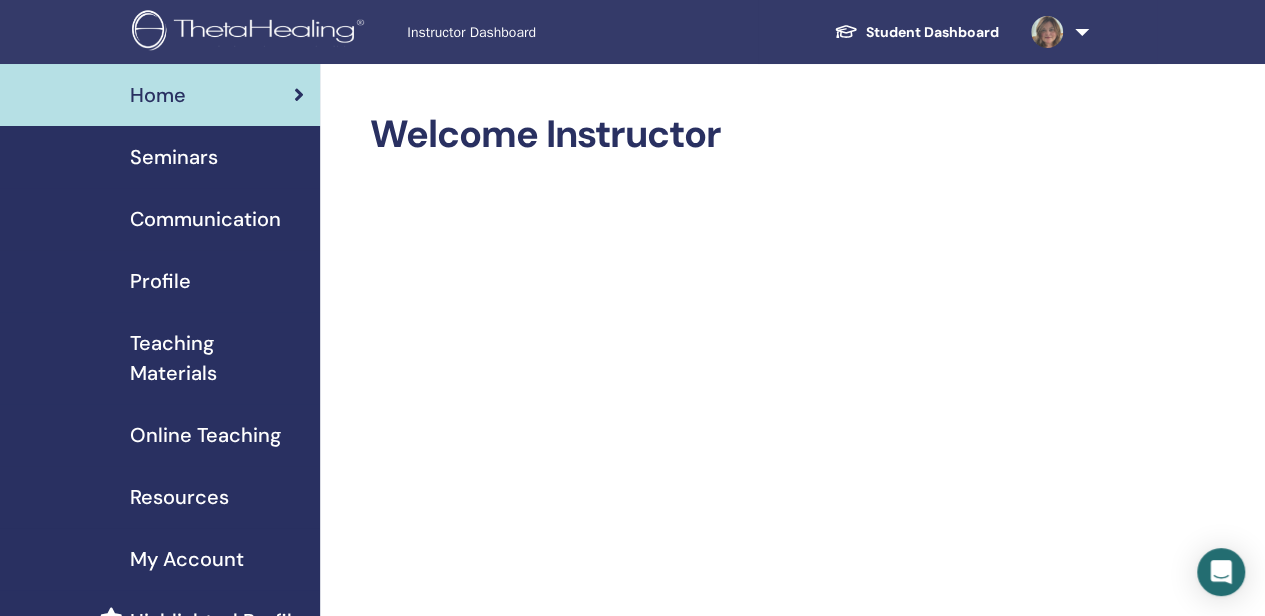 click on "Teaching Materials" at bounding box center [217, 358] 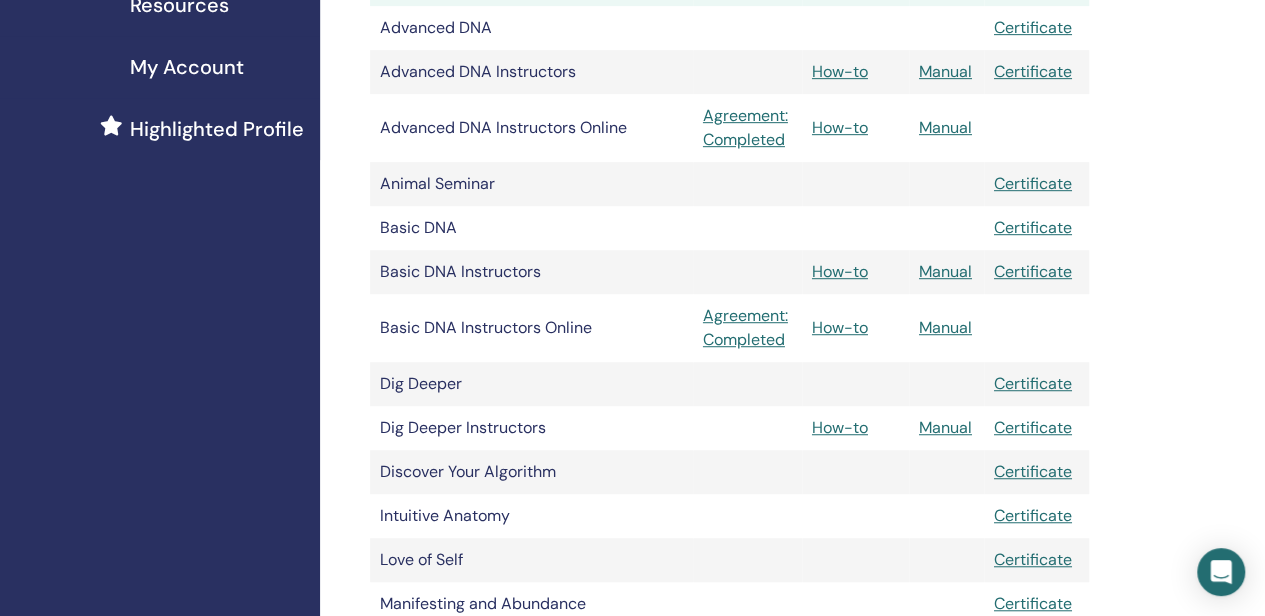 scroll, scrollTop: 508, scrollLeft: 0, axis: vertical 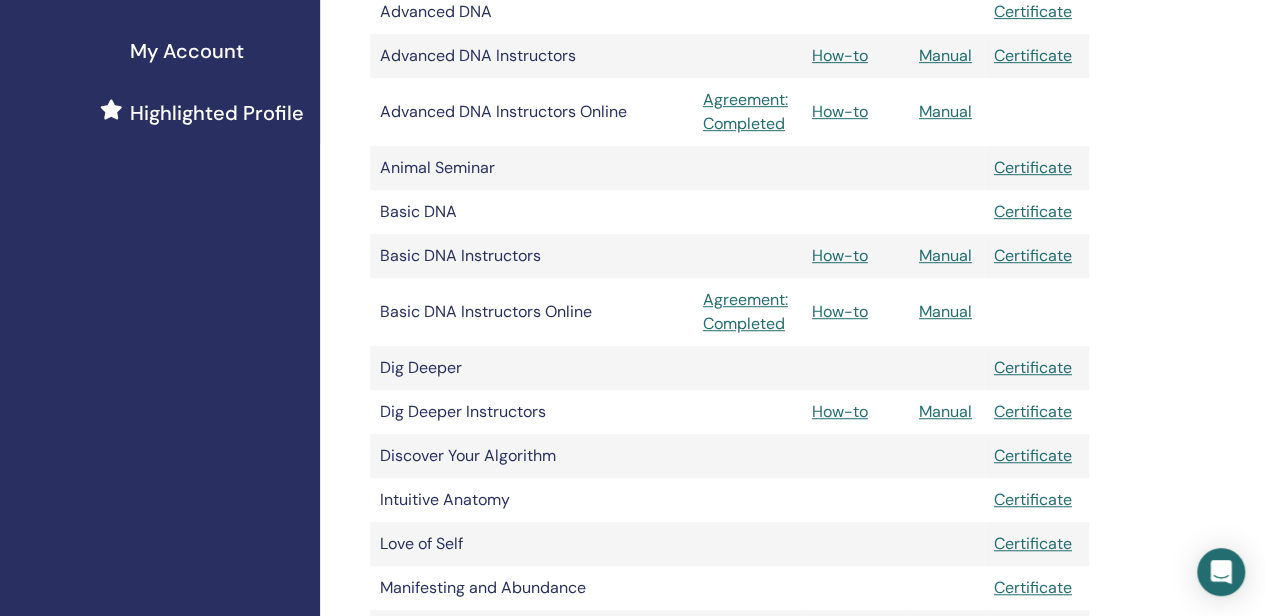 click on "Manual" at bounding box center (945, 411) 